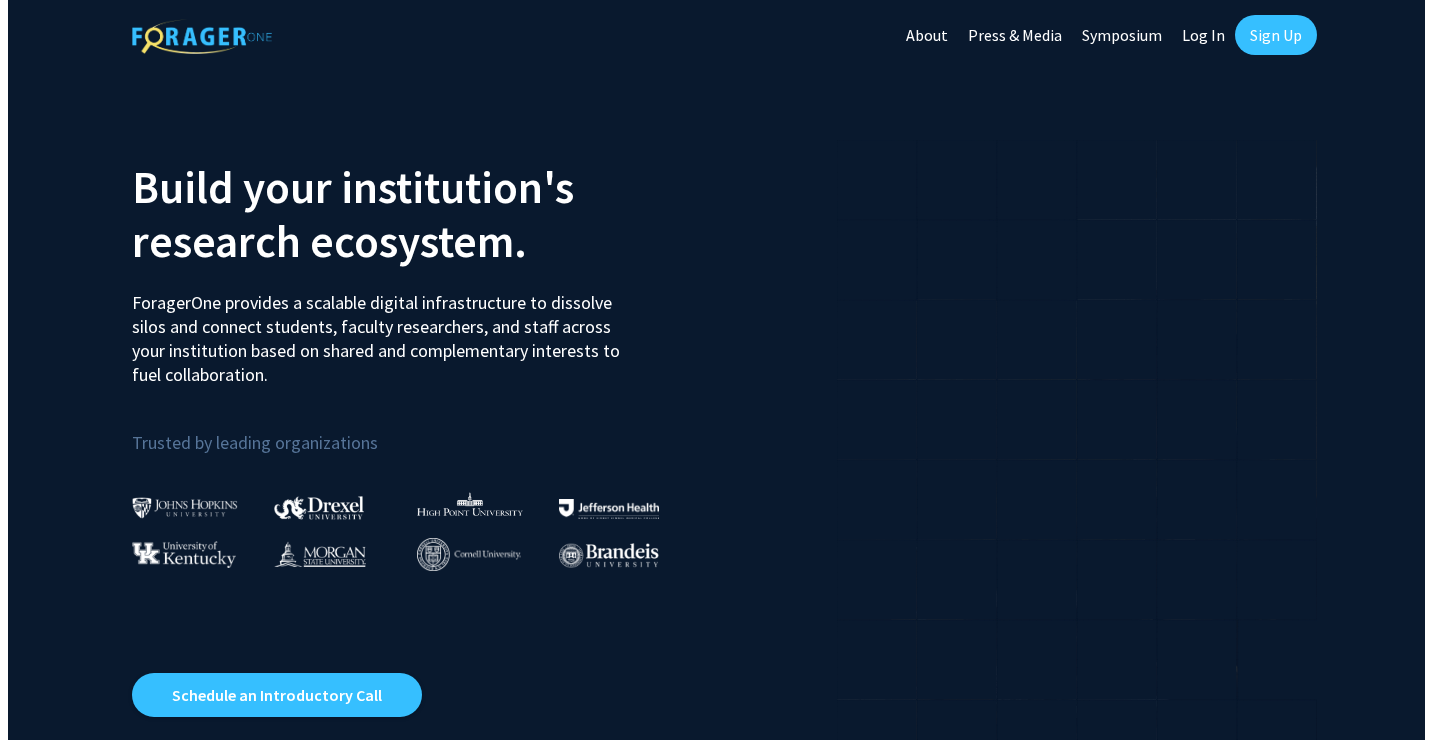 scroll, scrollTop: 0, scrollLeft: 0, axis: both 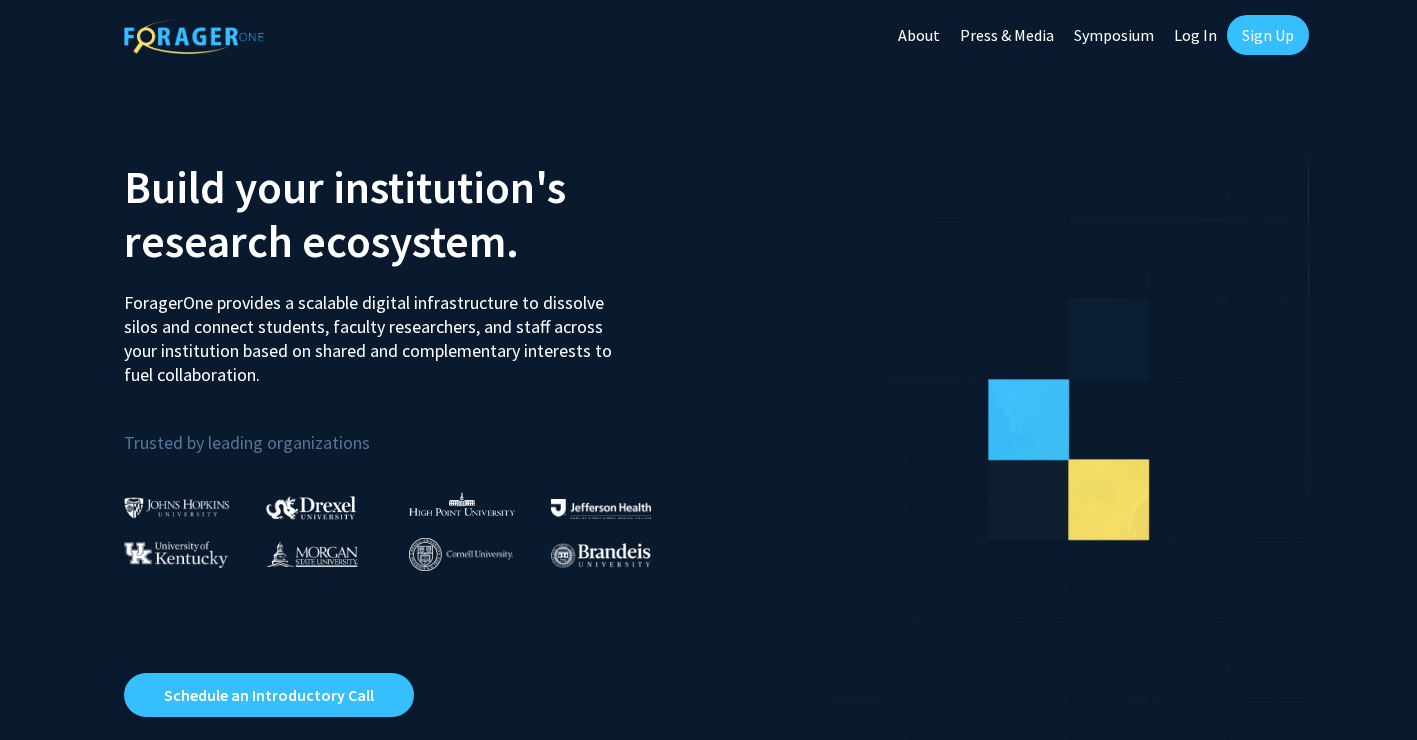 click on "Log In" 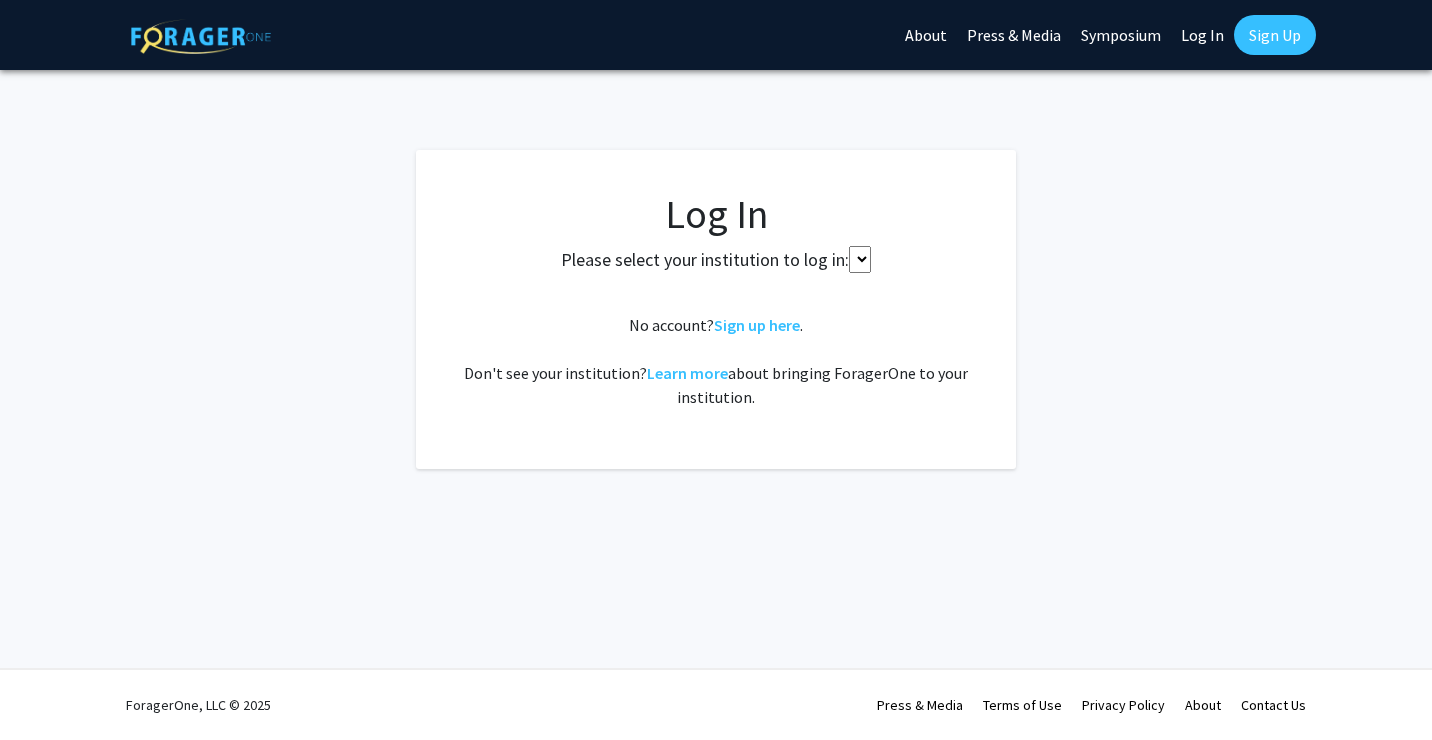 select 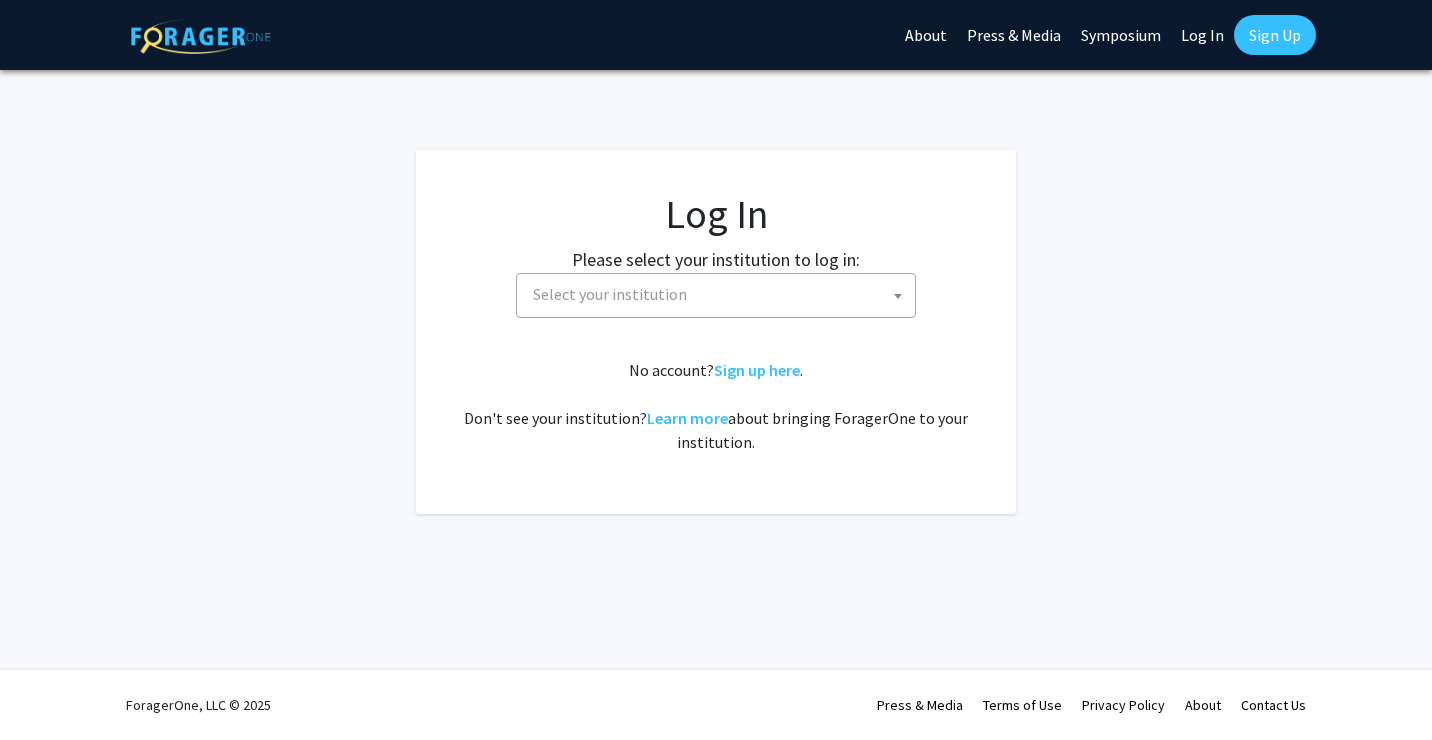 click on "Select your institution" at bounding box center [720, 294] 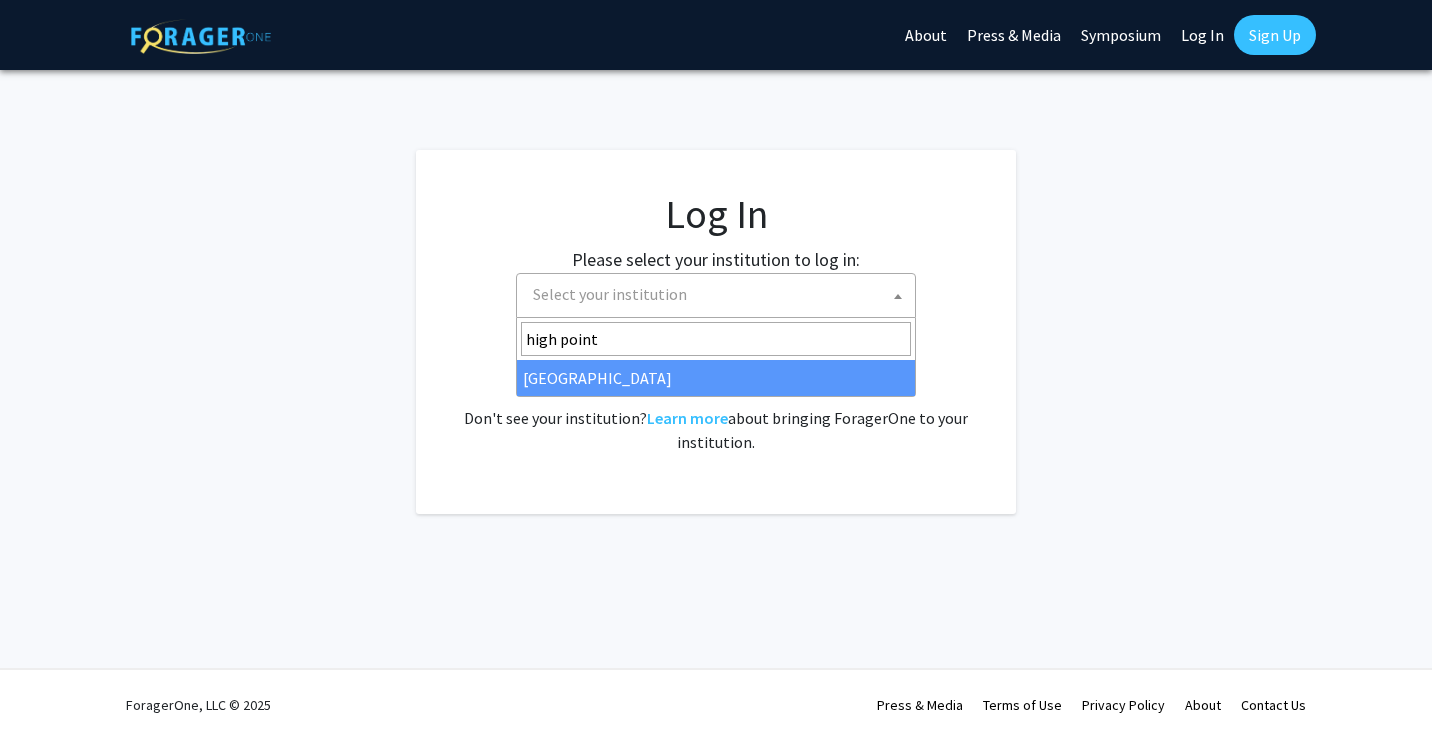 type on "high point" 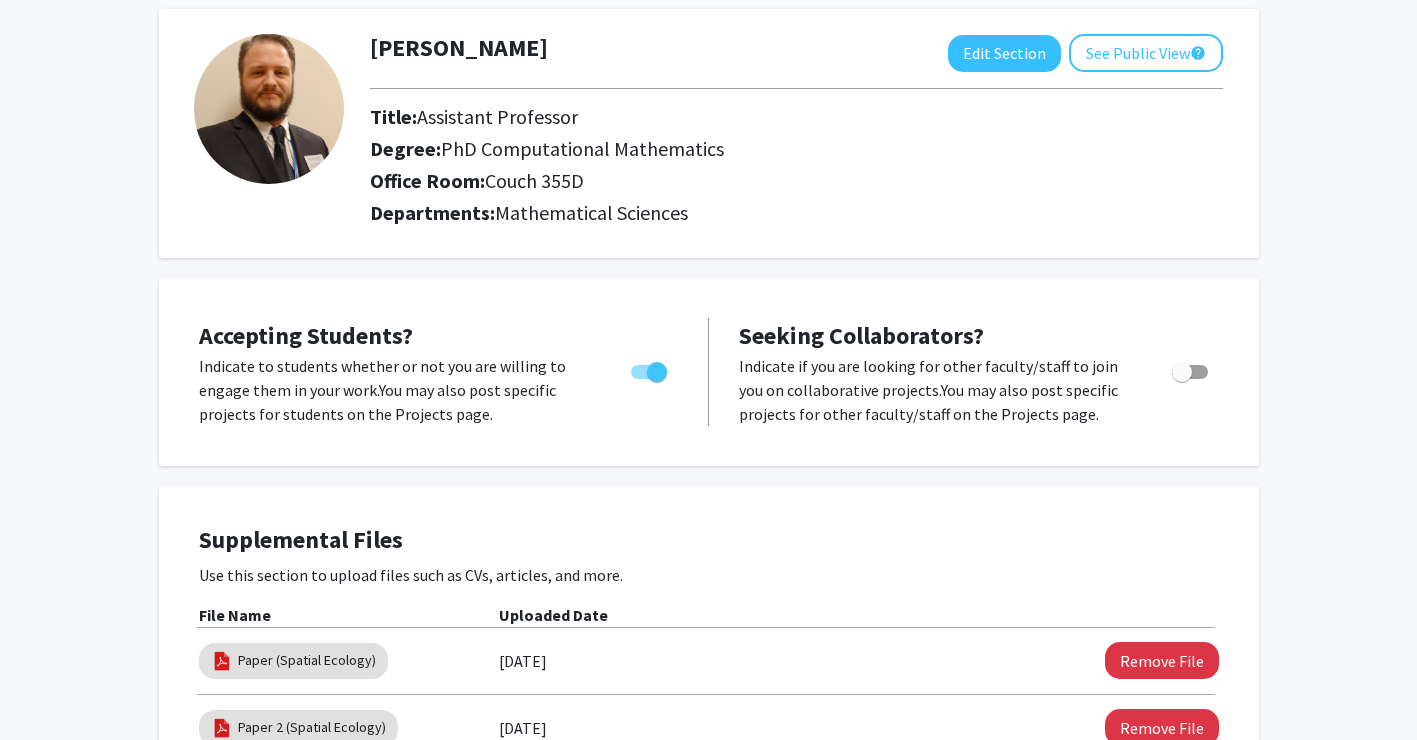 scroll, scrollTop: 0, scrollLeft: 0, axis: both 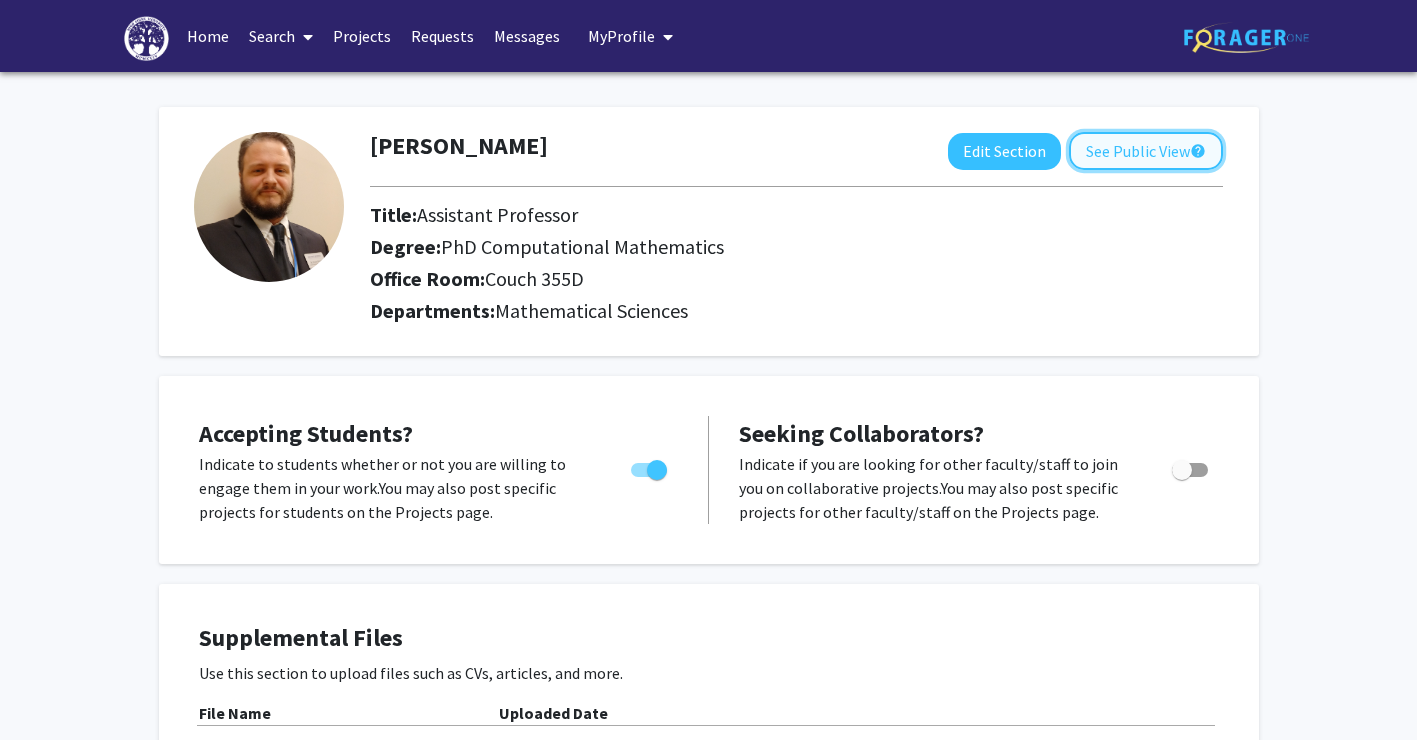 click on "See Public View  help" 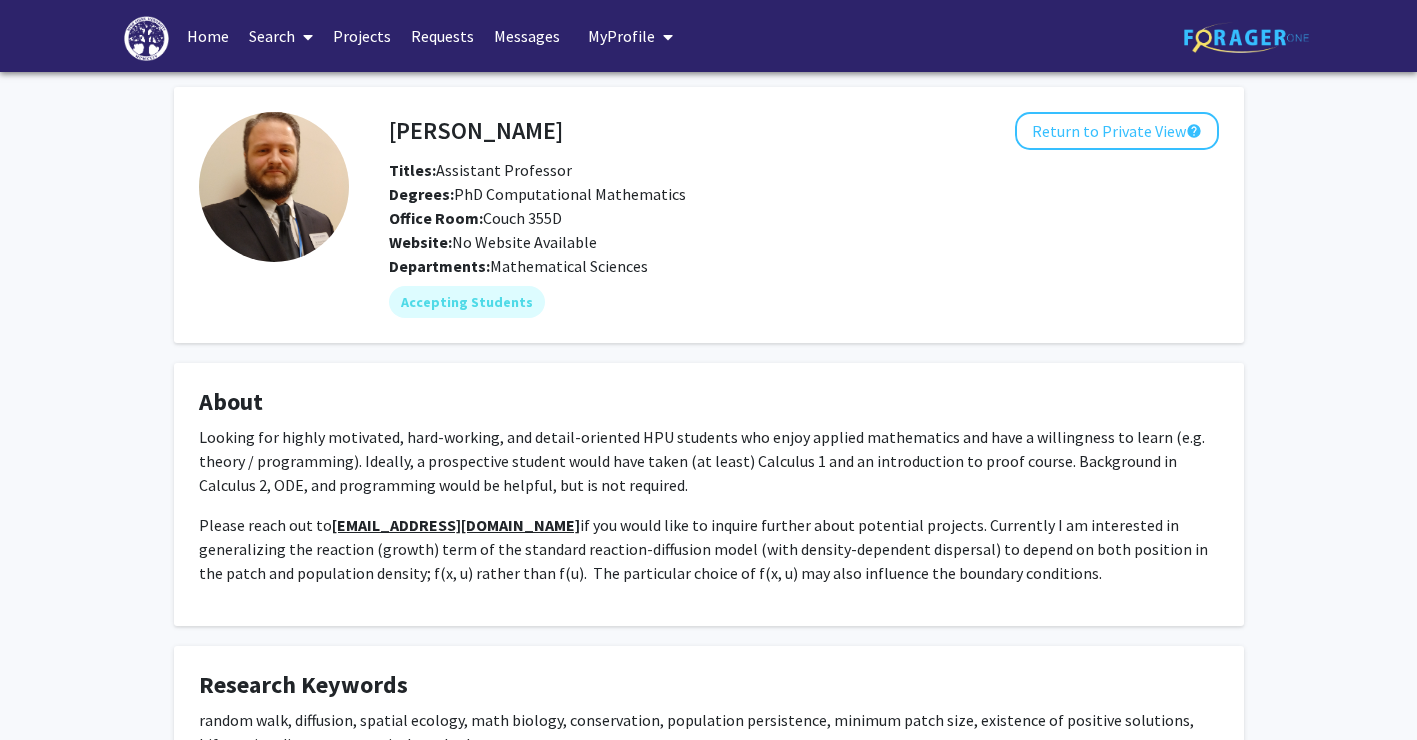 click on "Search" at bounding box center [281, 36] 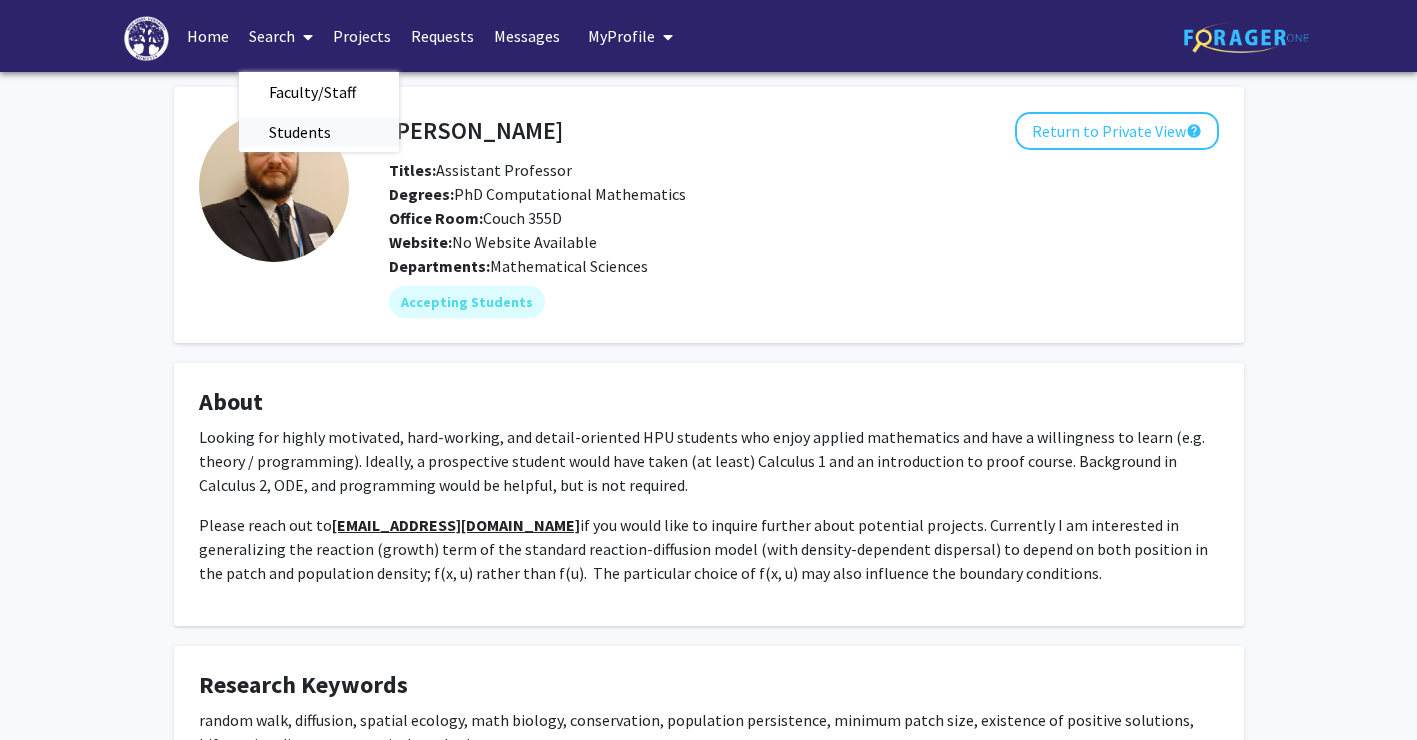 click on "Students" at bounding box center [300, 132] 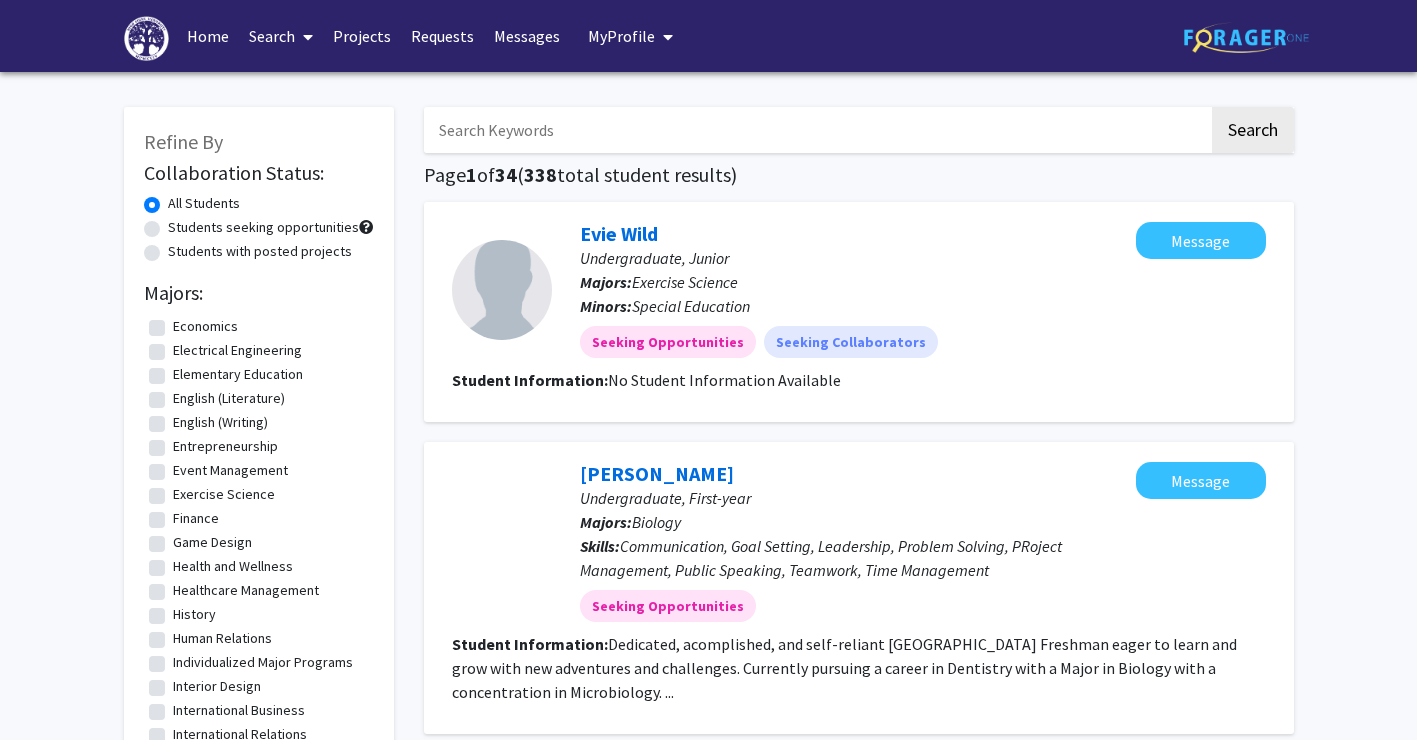 scroll, scrollTop: 291, scrollLeft: 0, axis: vertical 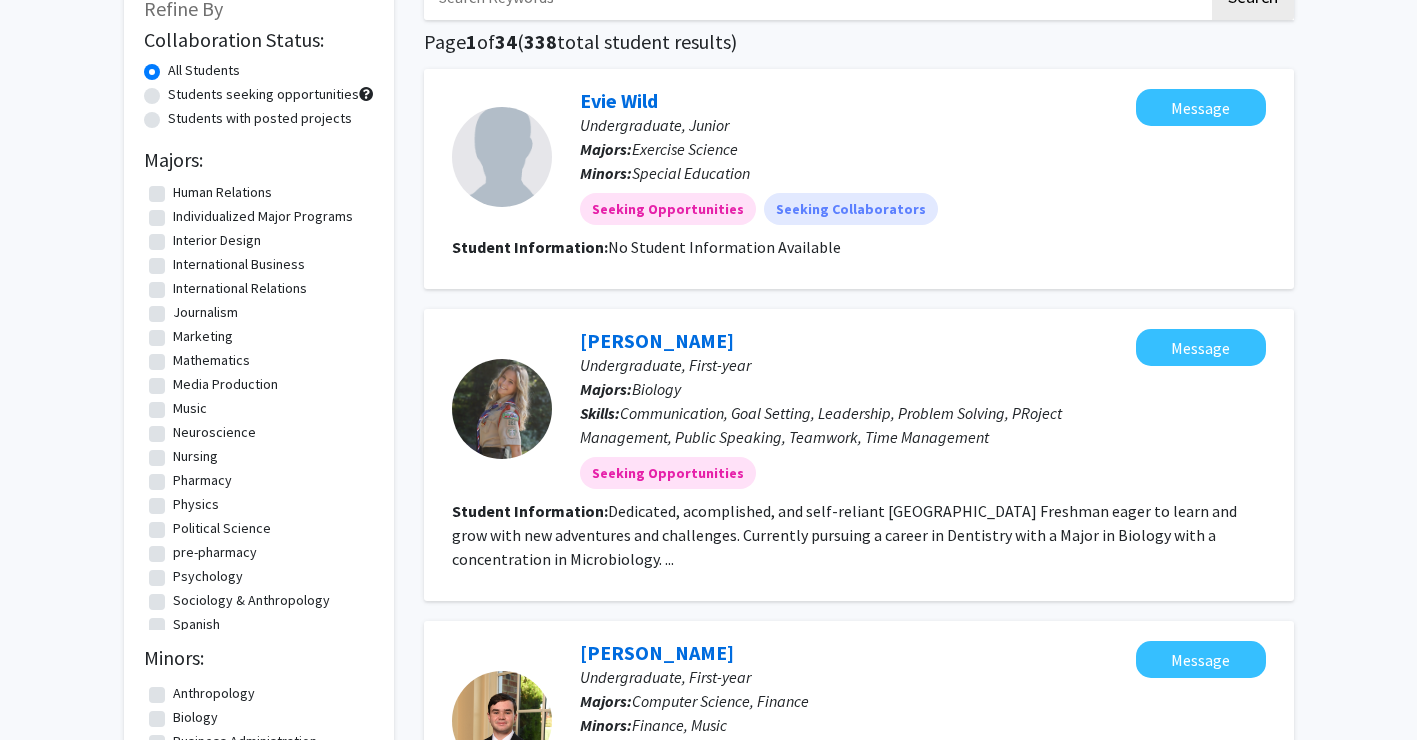 click on "Students seeking opportunities" 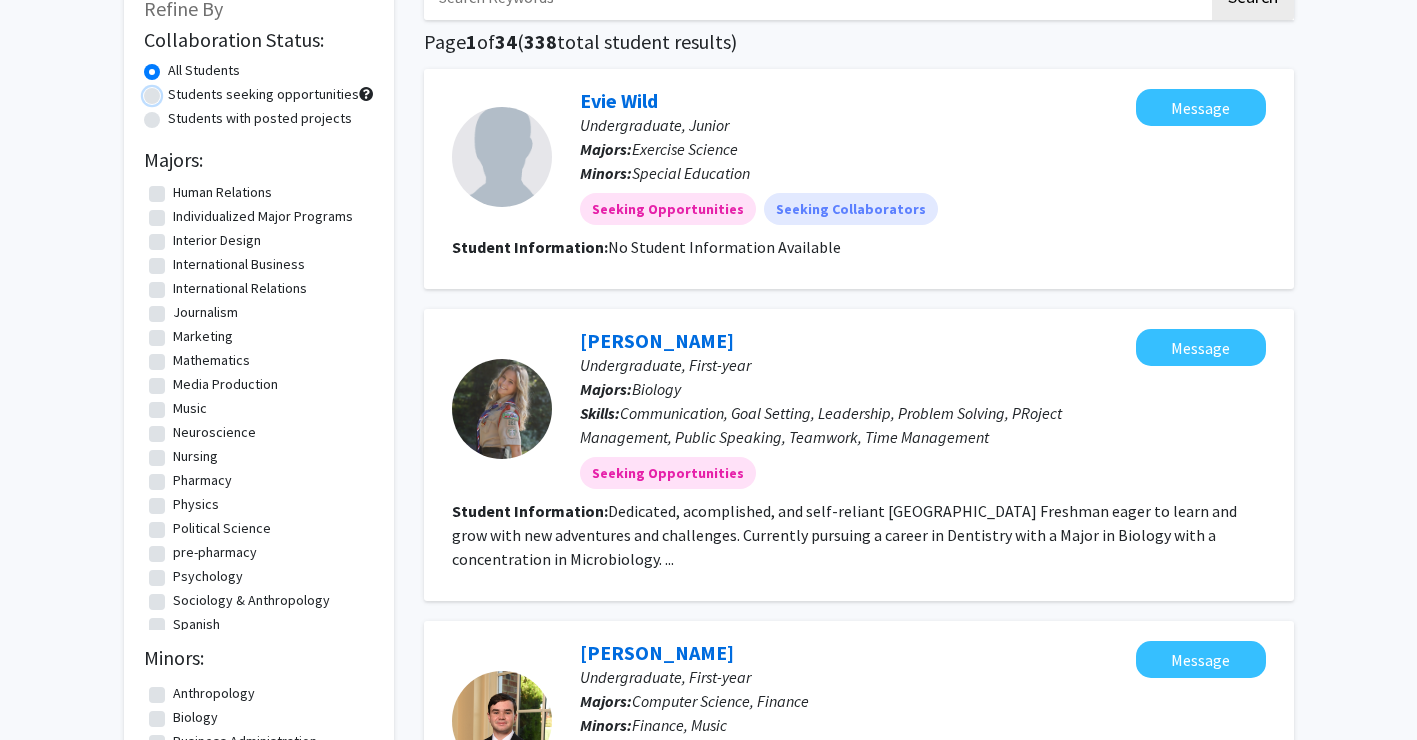 click on "Students seeking opportunities" at bounding box center (174, 90) 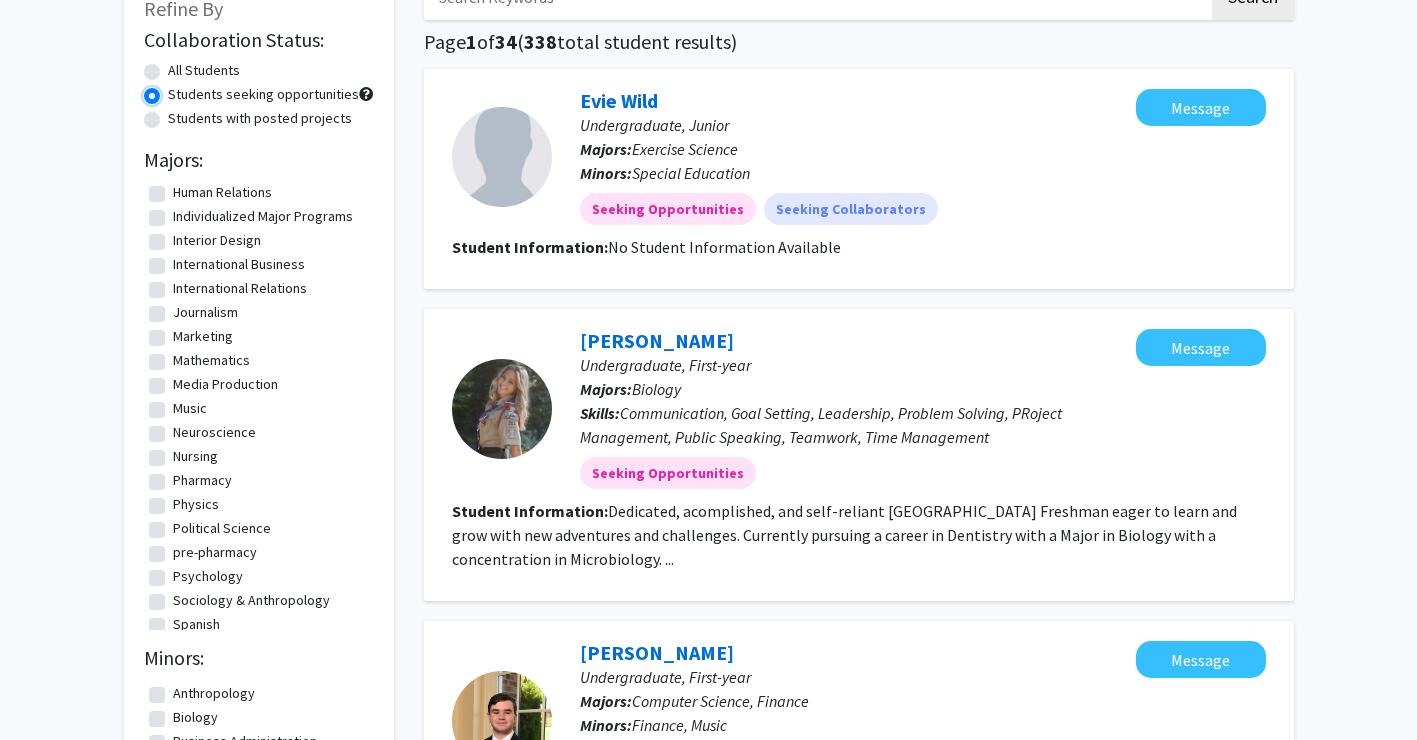 scroll, scrollTop: 0, scrollLeft: 0, axis: both 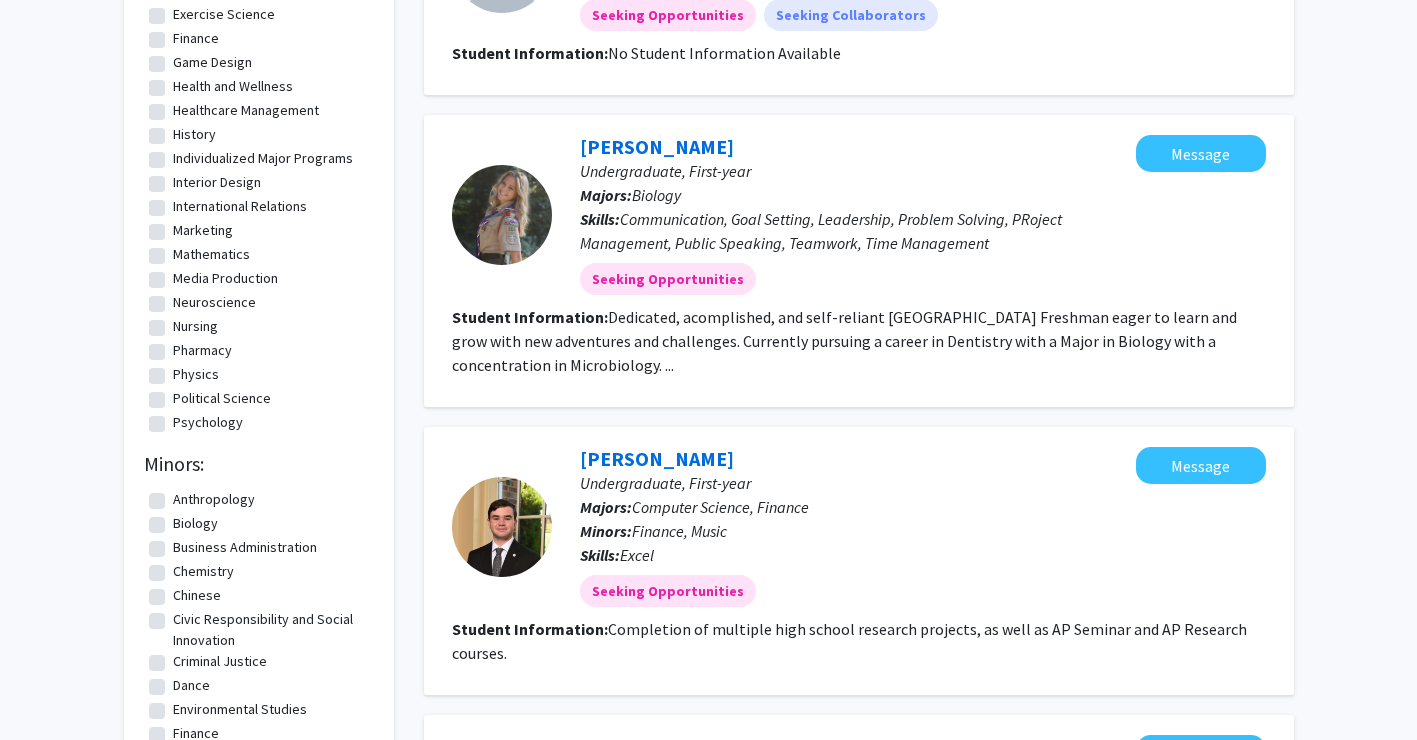 click on "Mathematics" 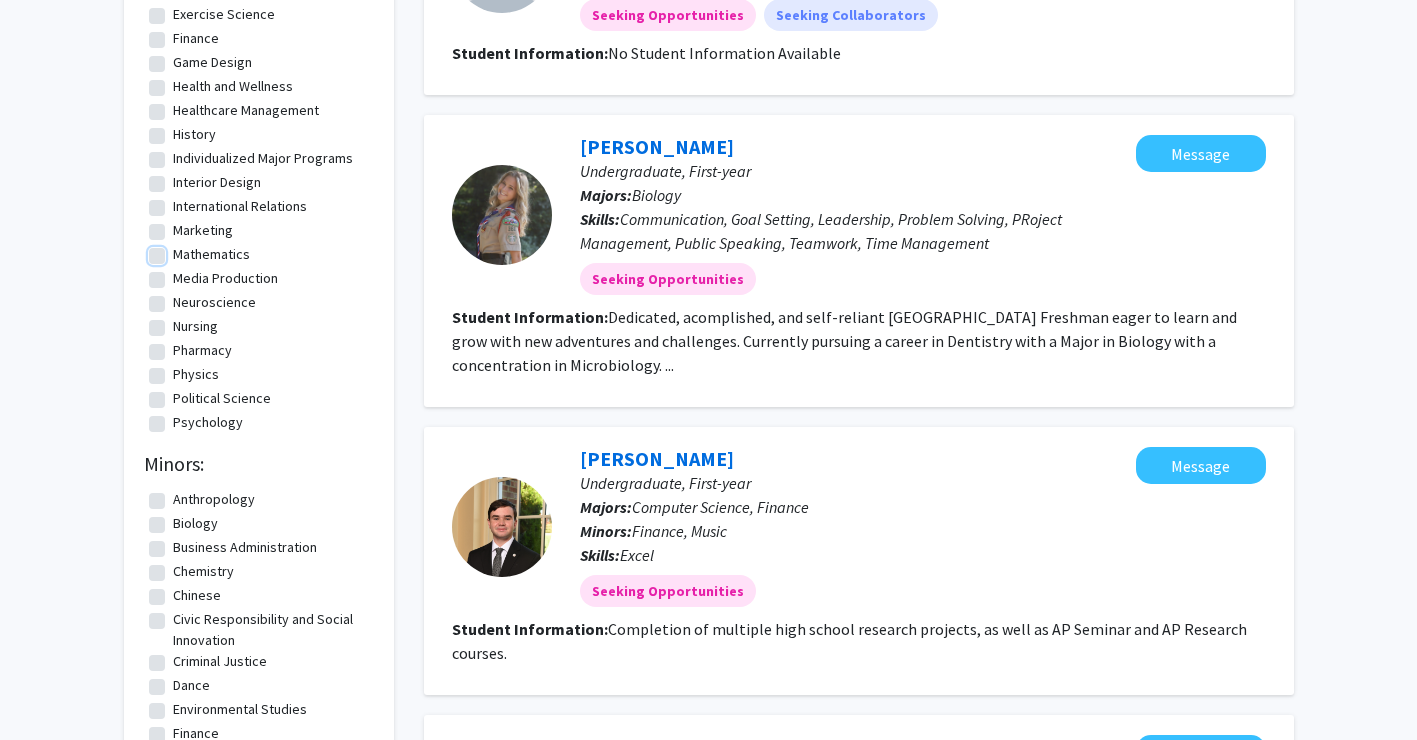 click on "Mathematics" at bounding box center (179, 250) 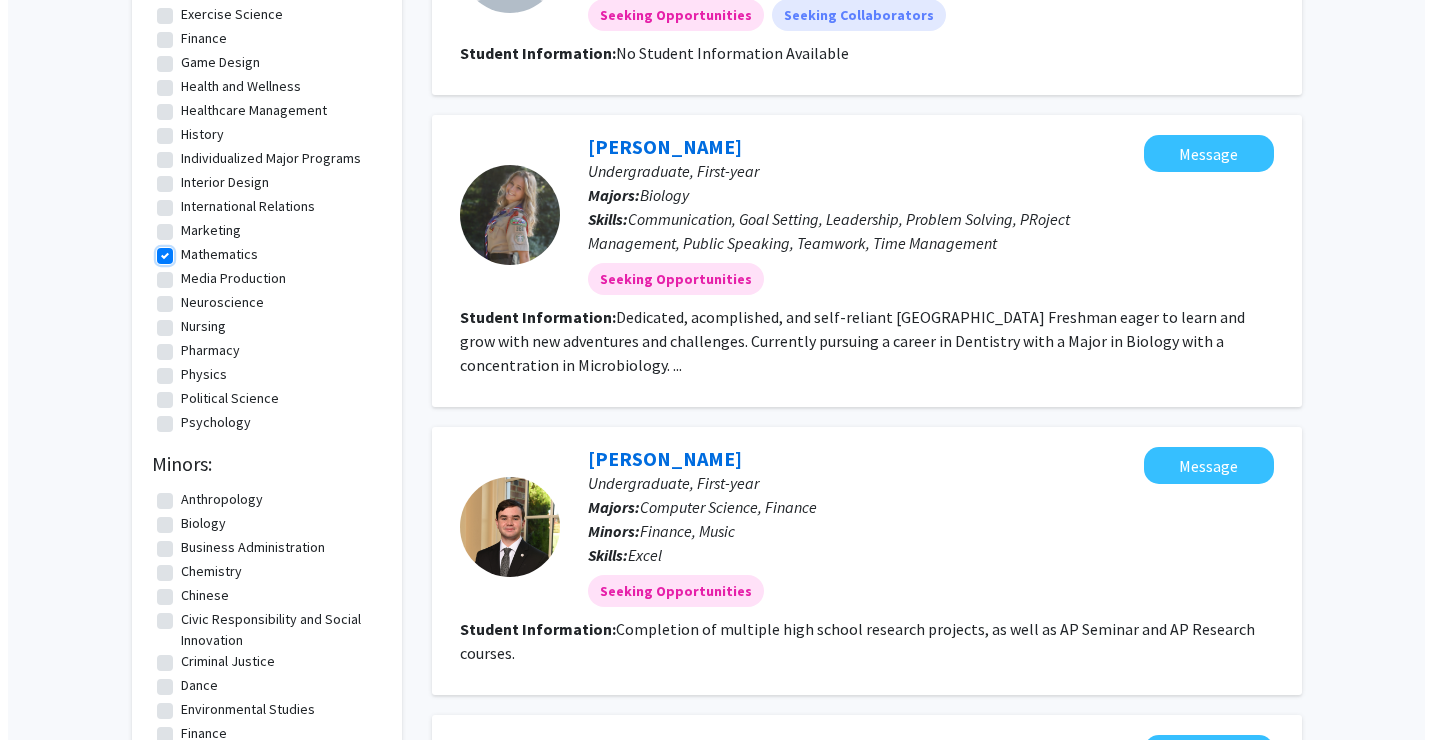 scroll, scrollTop: 0, scrollLeft: 0, axis: both 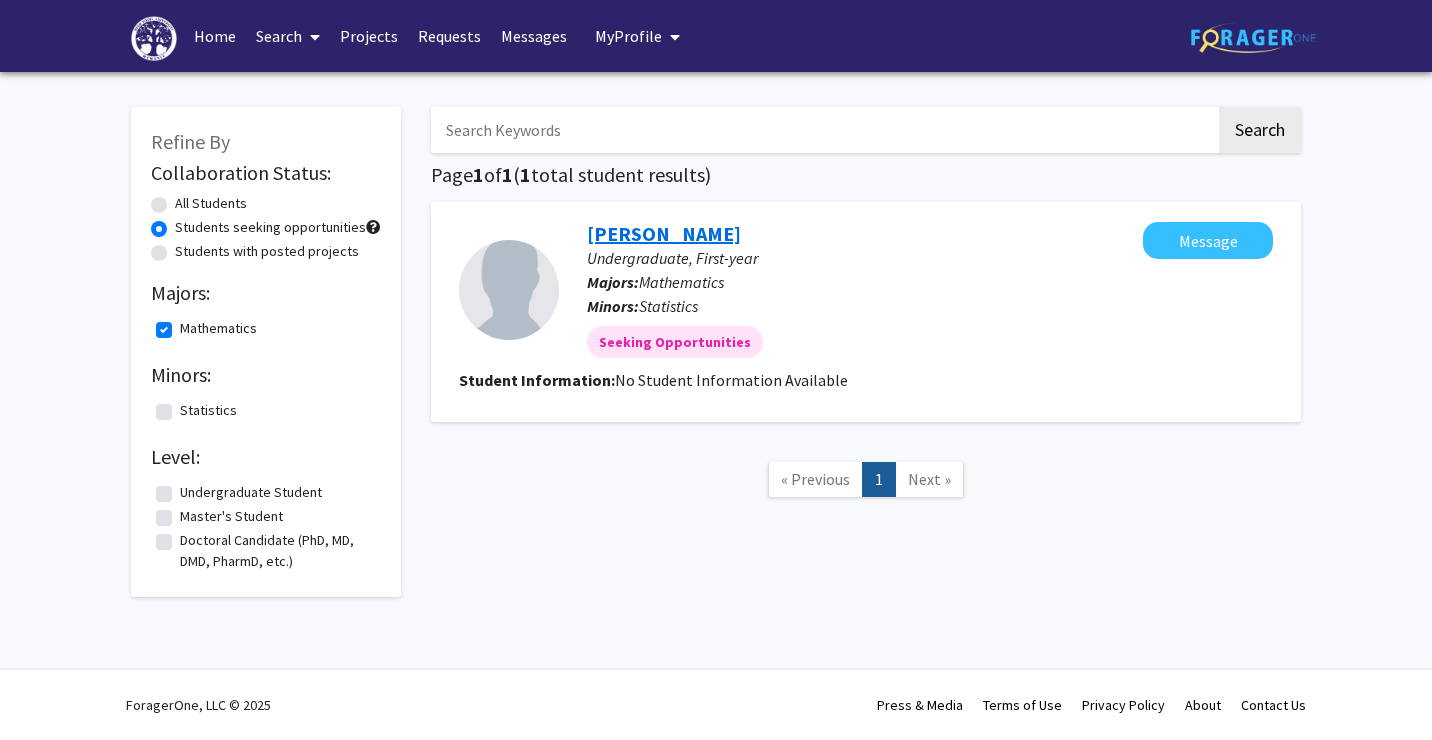 click on "Abigail Betterton" 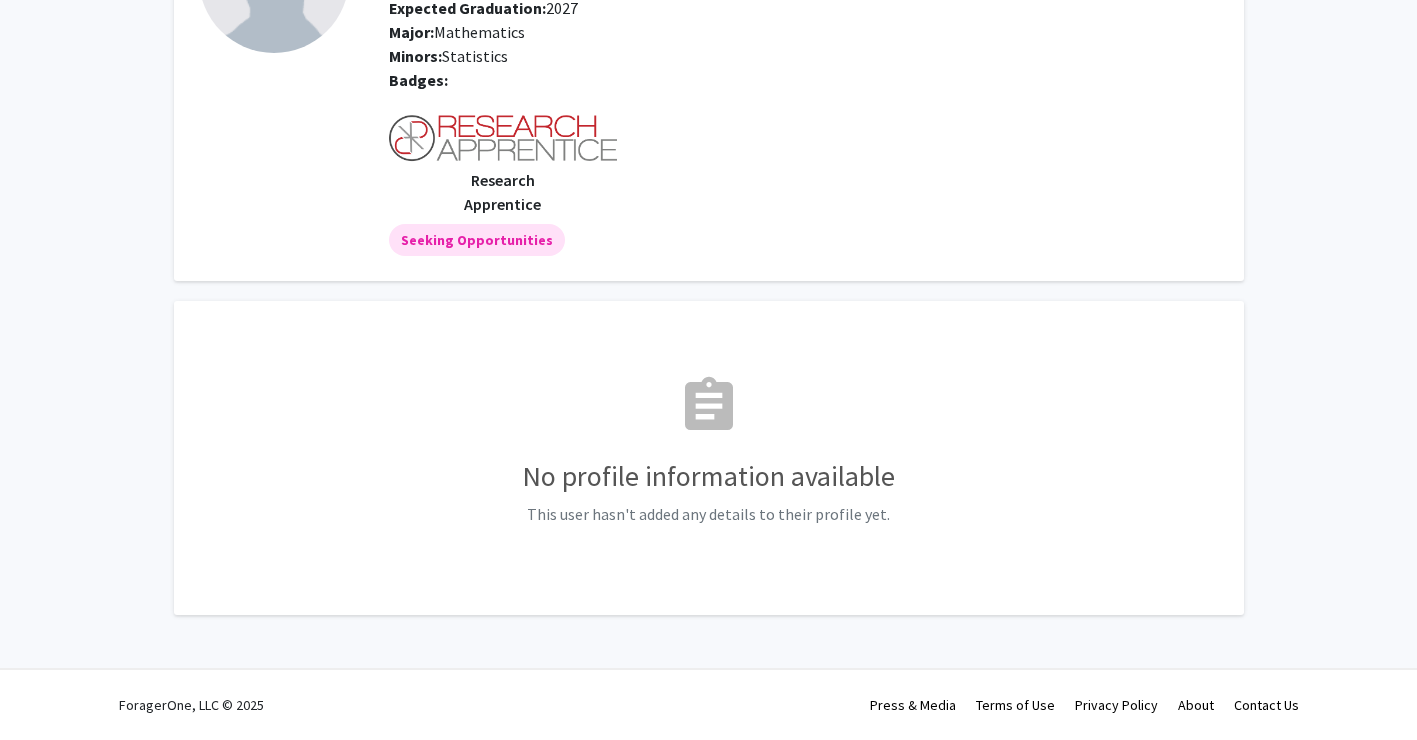 scroll, scrollTop: 0, scrollLeft: 0, axis: both 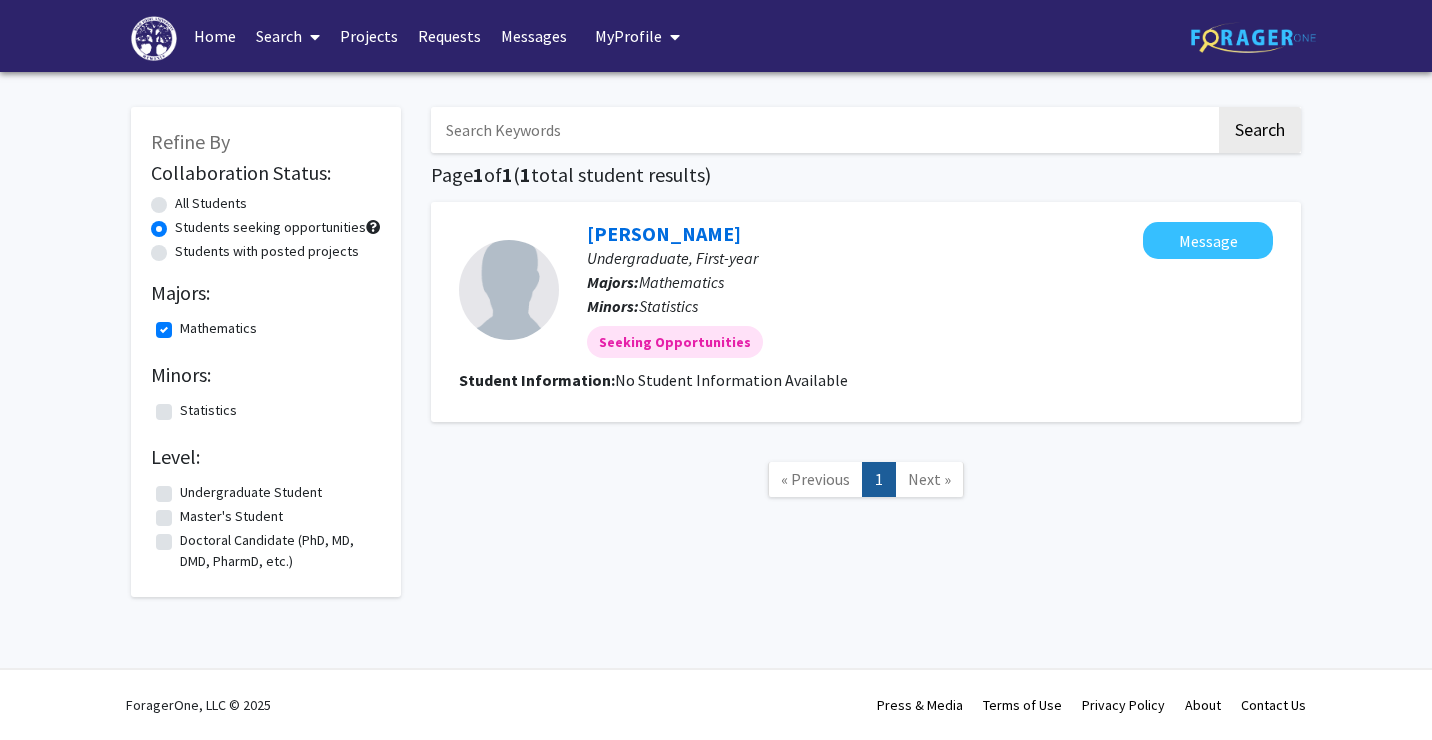 click on "Messages" at bounding box center [534, 36] 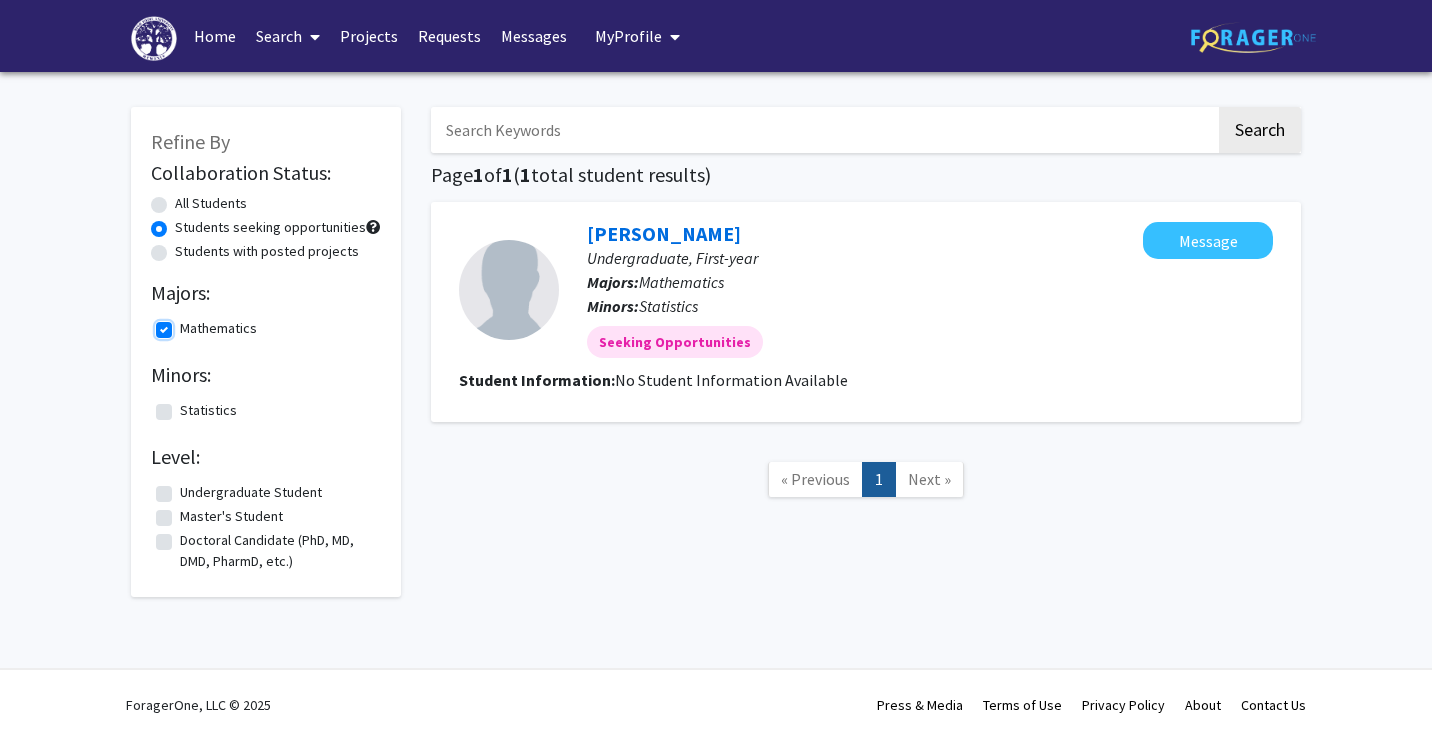 click on "Mathematics" at bounding box center (186, 324) 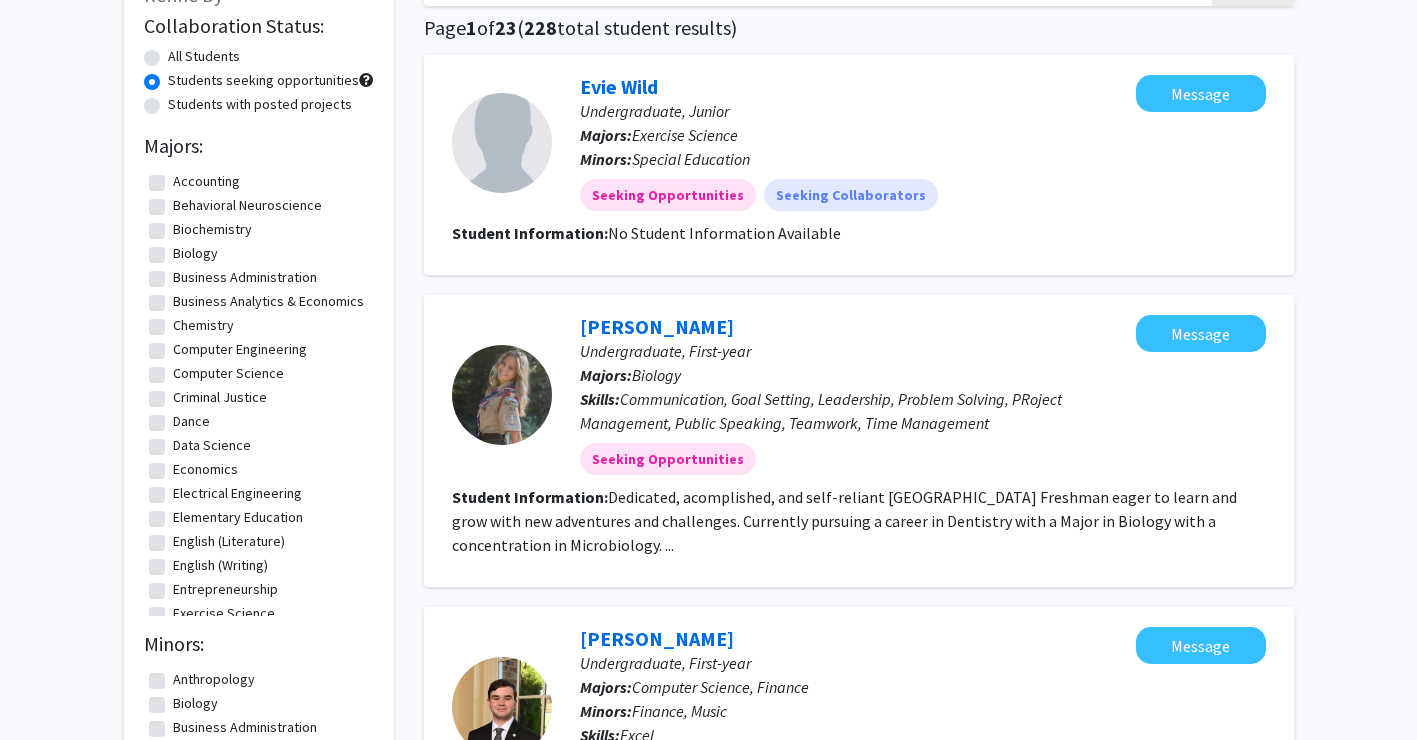 scroll, scrollTop: 148, scrollLeft: 0, axis: vertical 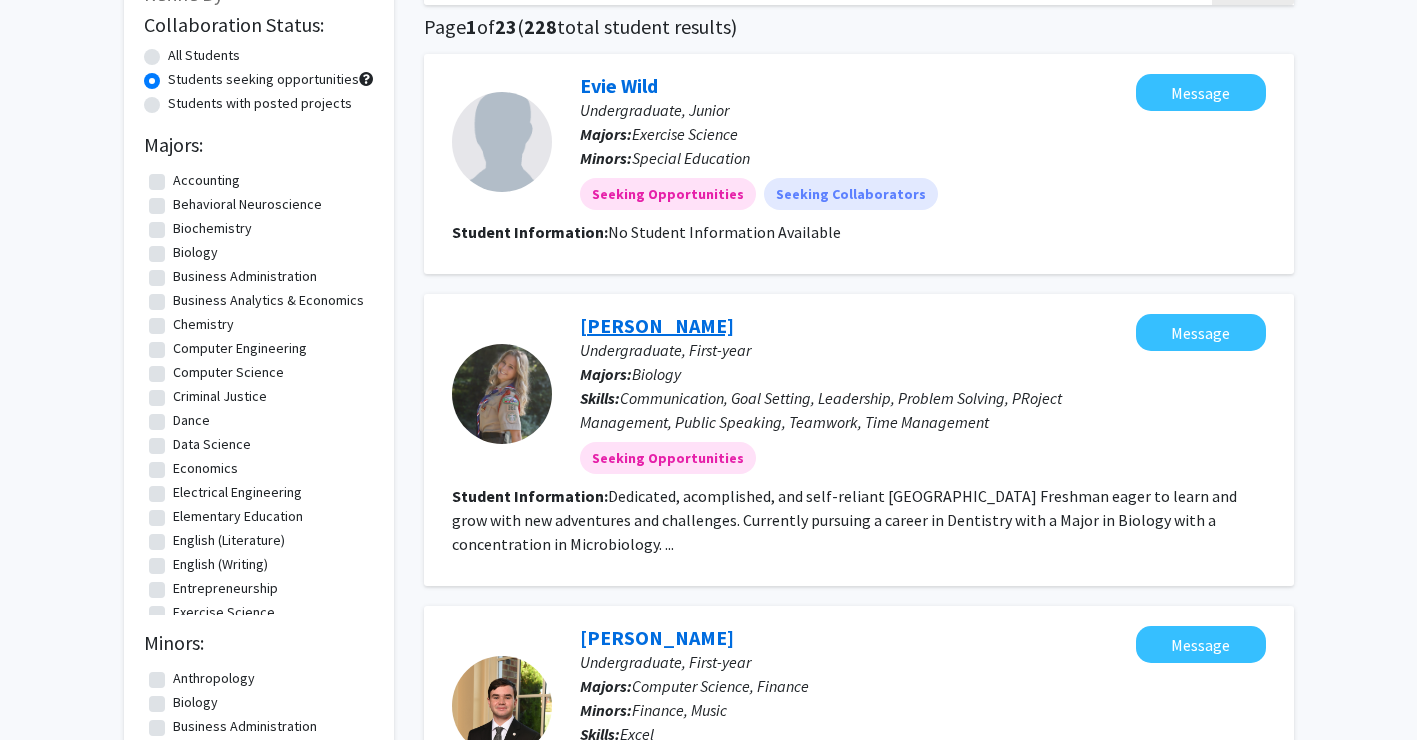 click on "Jordan Havert" 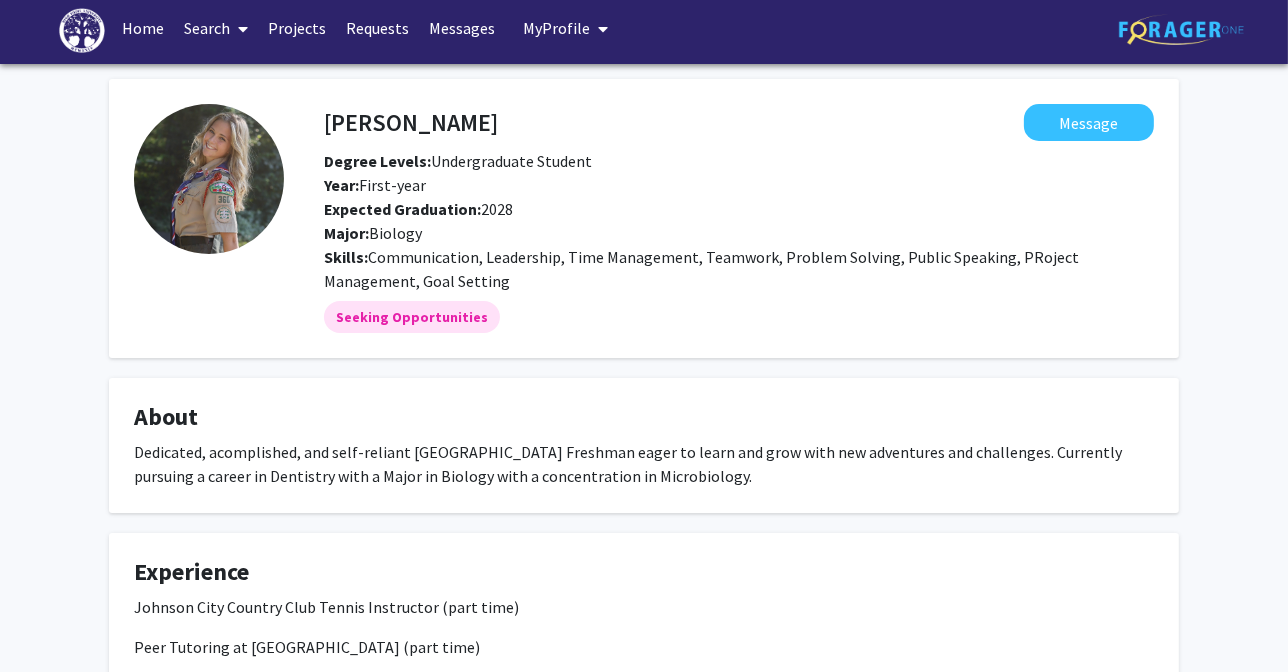 scroll, scrollTop: 7, scrollLeft: 0, axis: vertical 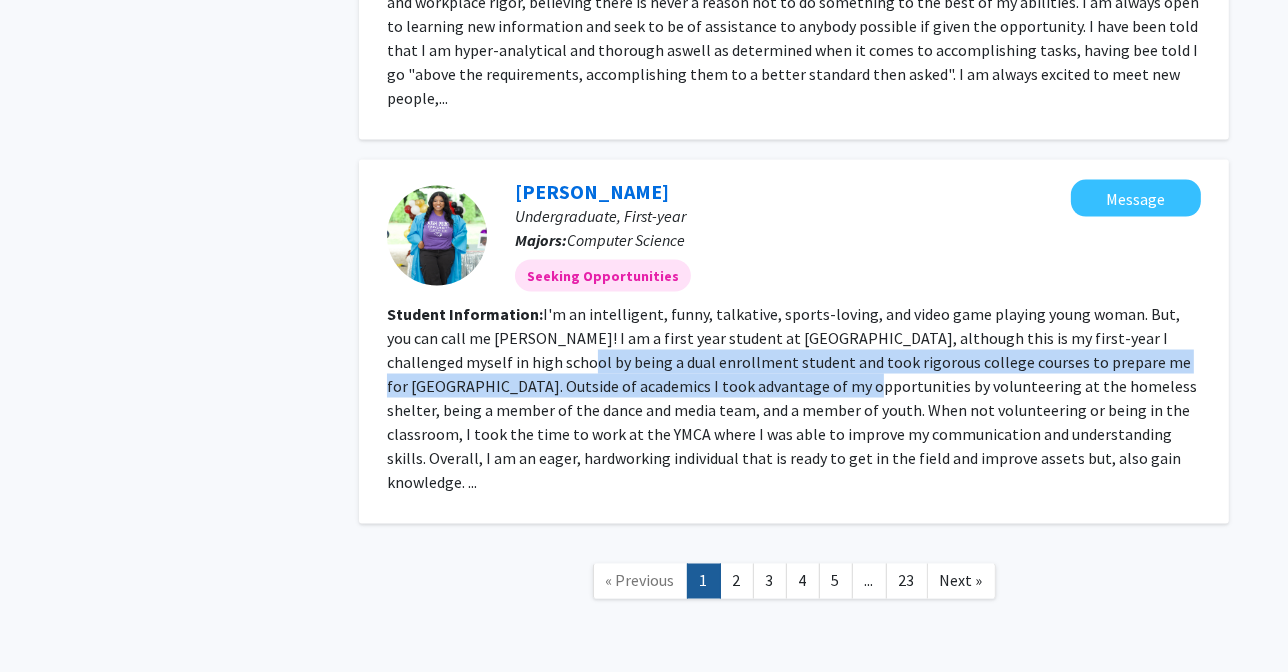 drag, startPoint x: 474, startPoint y: 315, endPoint x: 692, endPoint y: 332, distance: 218.66183 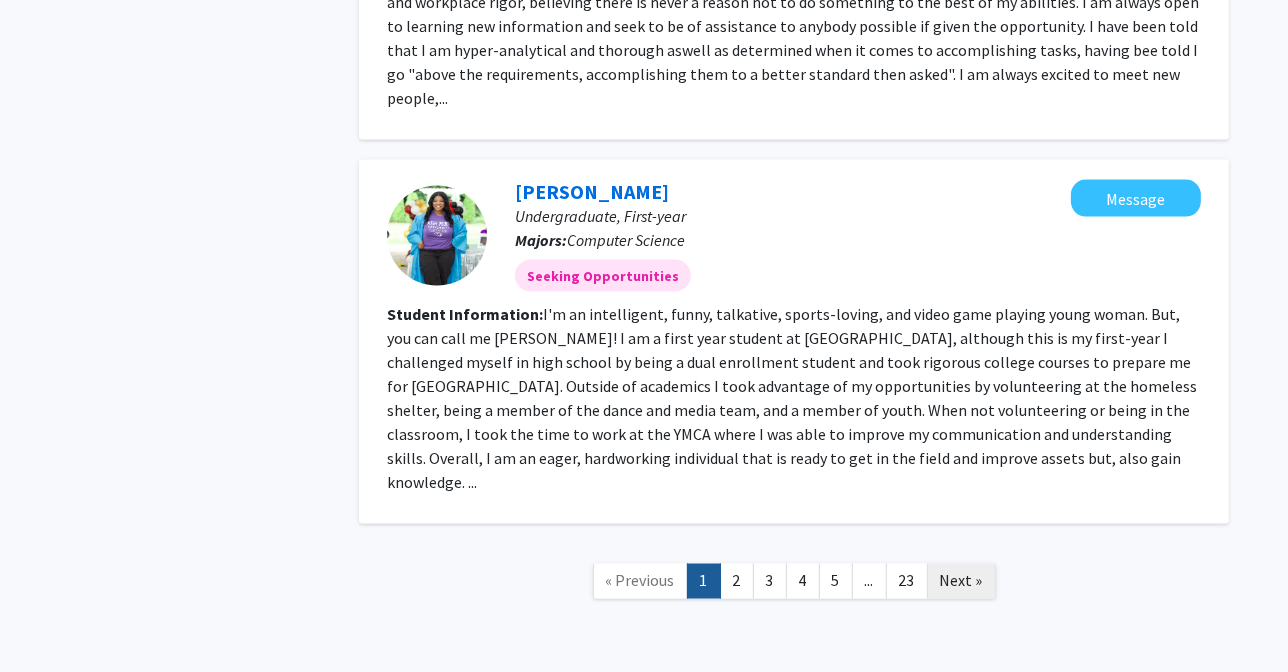 click on "Next »" 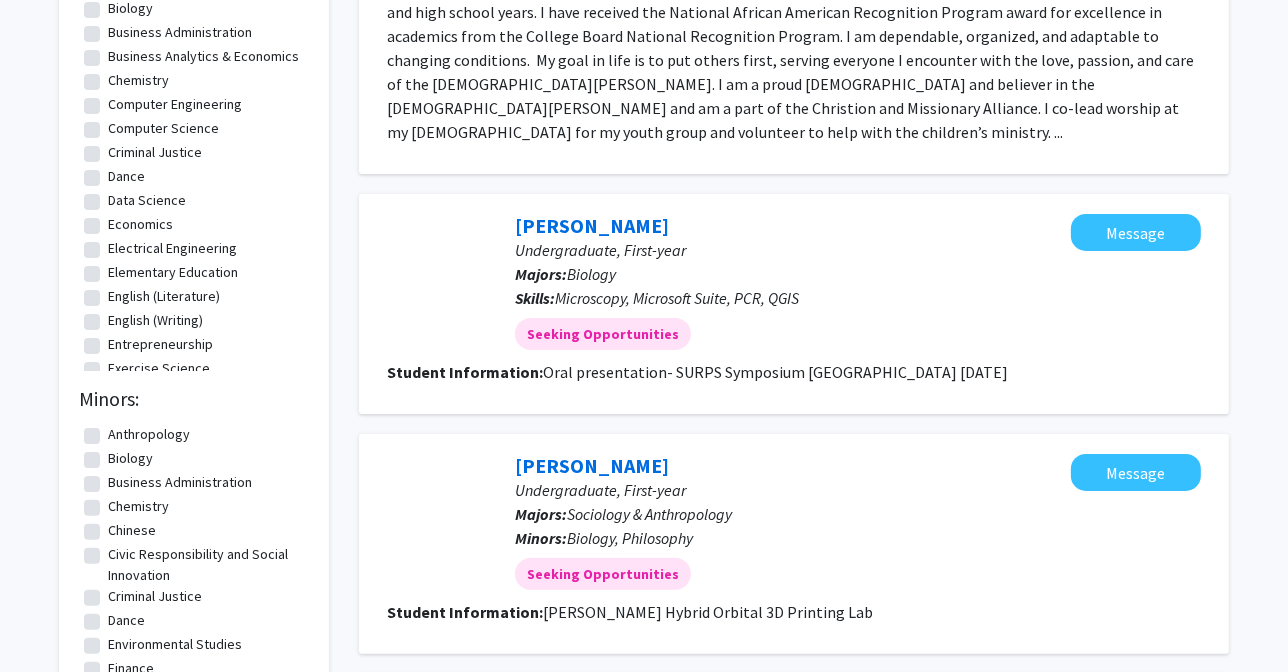scroll, scrollTop: 0, scrollLeft: 0, axis: both 